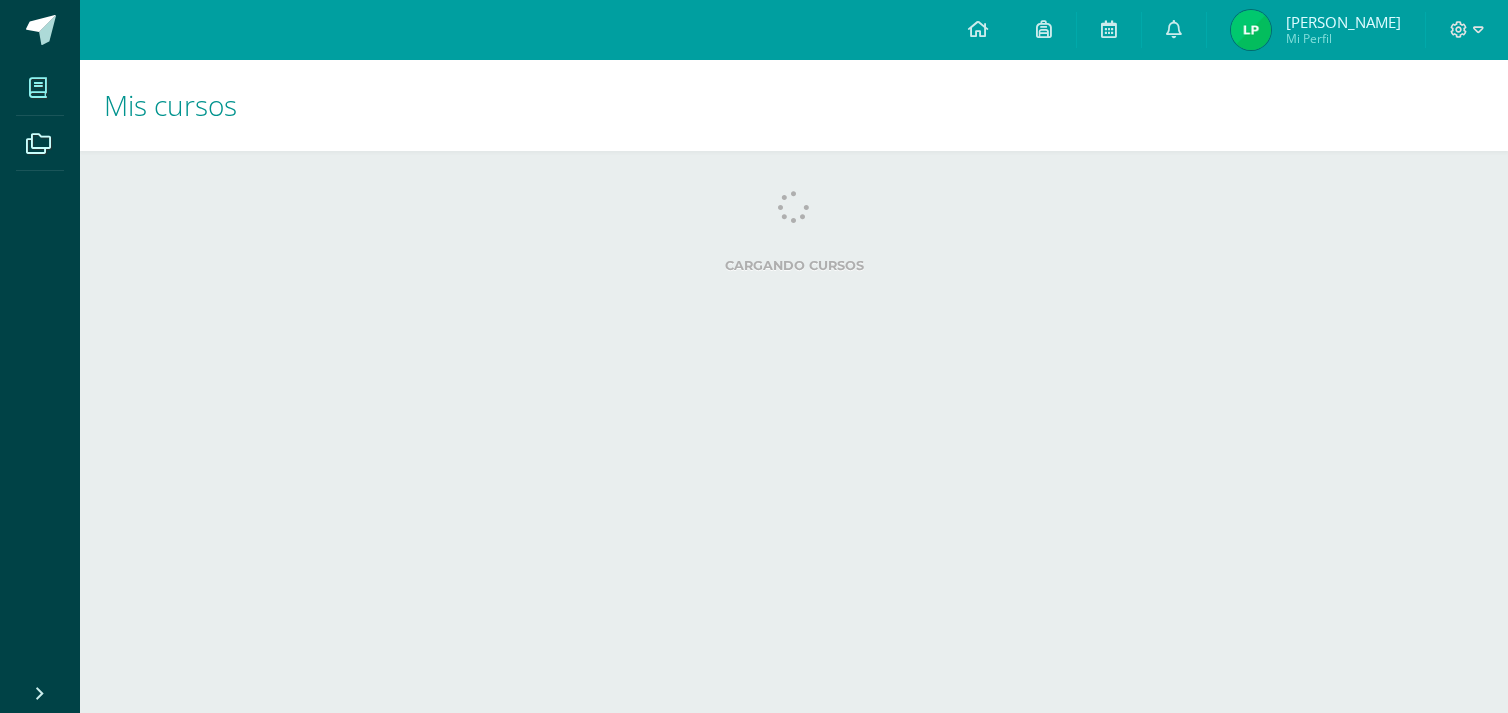 scroll, scrollTop: 0, scrollLeft: 0, axis: both 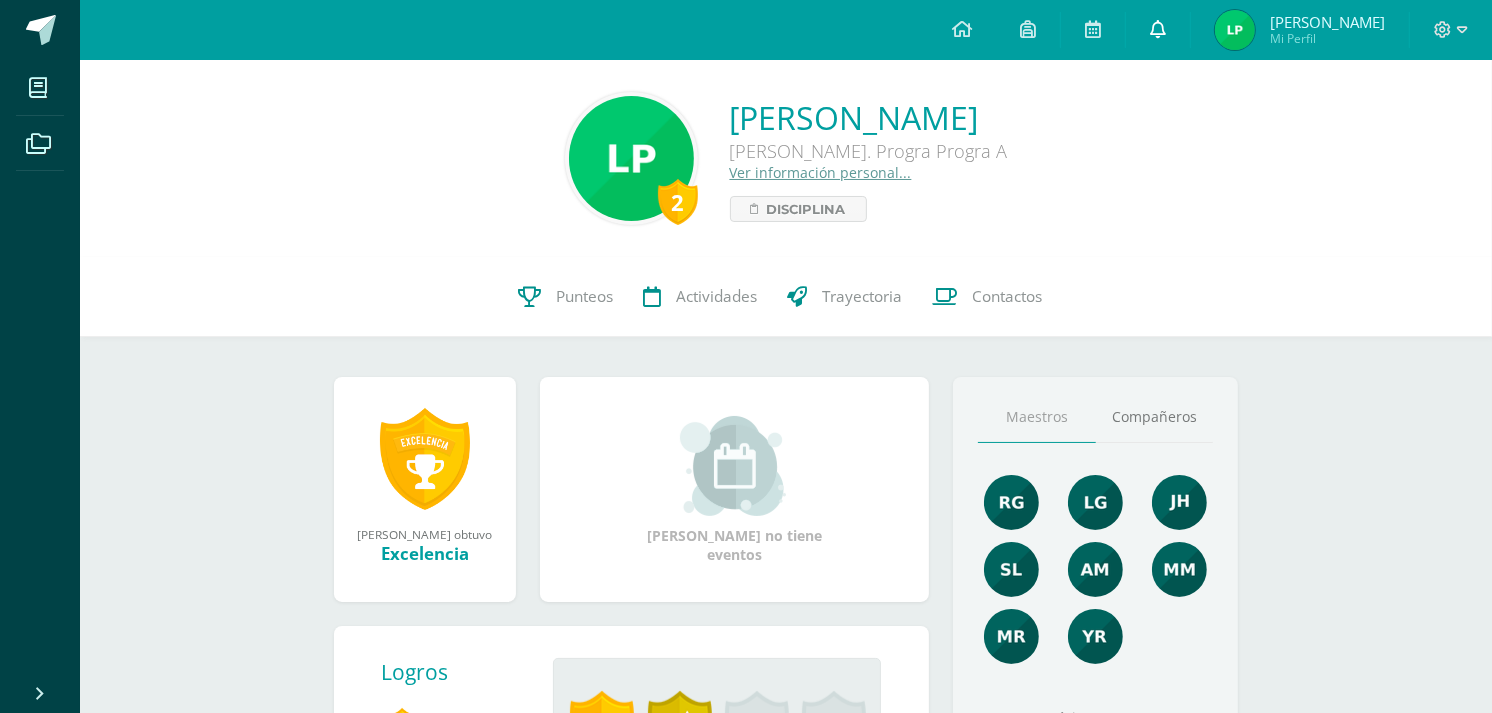 click at bounding box center [1158, 30] 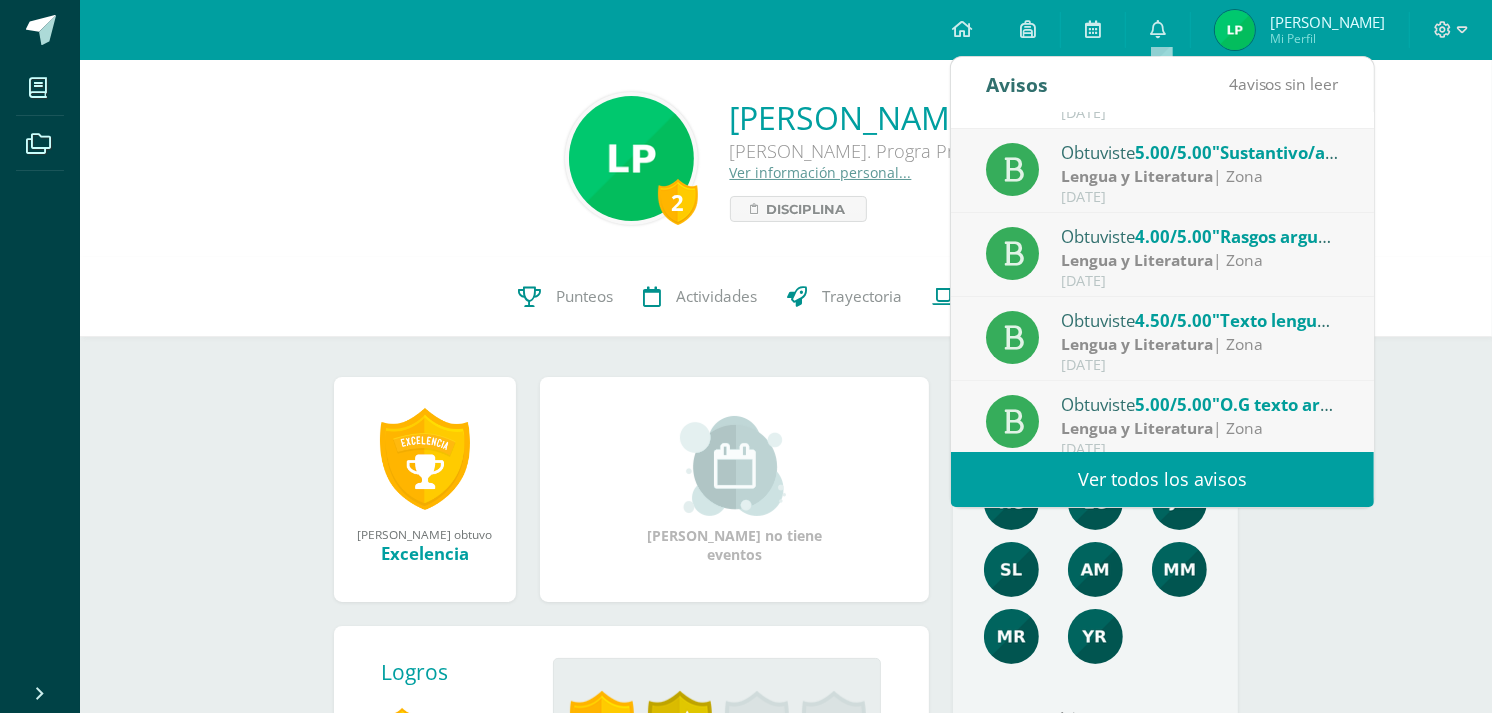 scroll, scrollTop: 333, scrollLeft: 0, axis: vertical 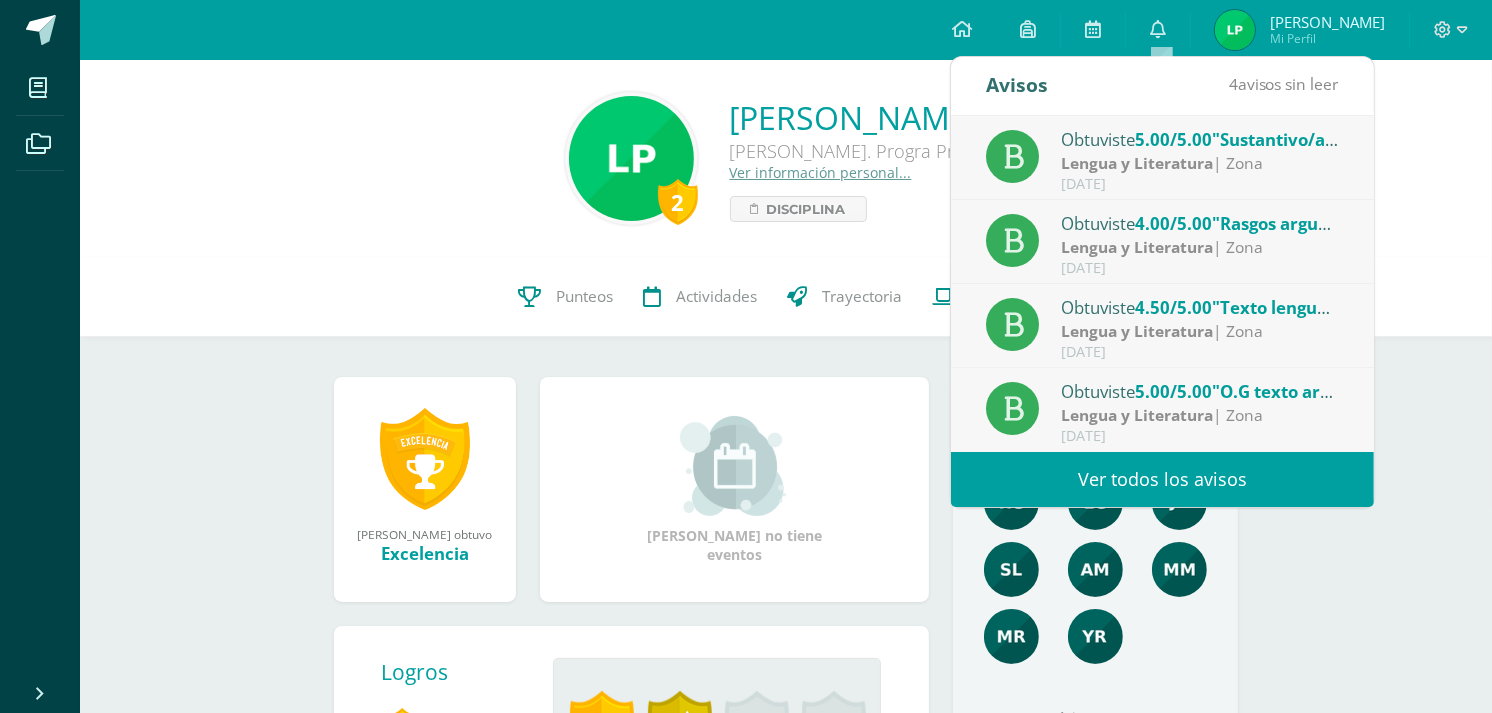 click on "Ver todos los avisos" at bounding box center [1162, 479] 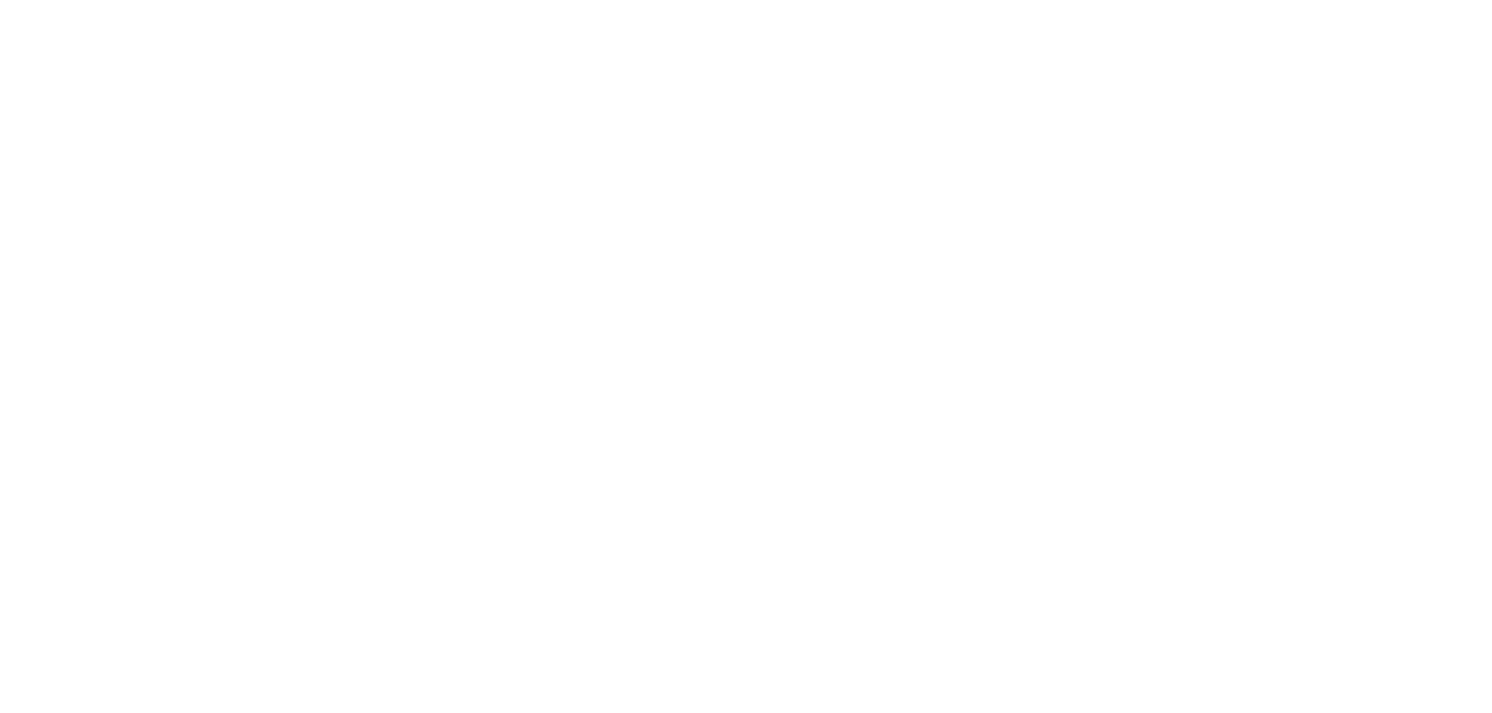 scroll, scrollTop: 0, scrollLeft: 0, axis: both 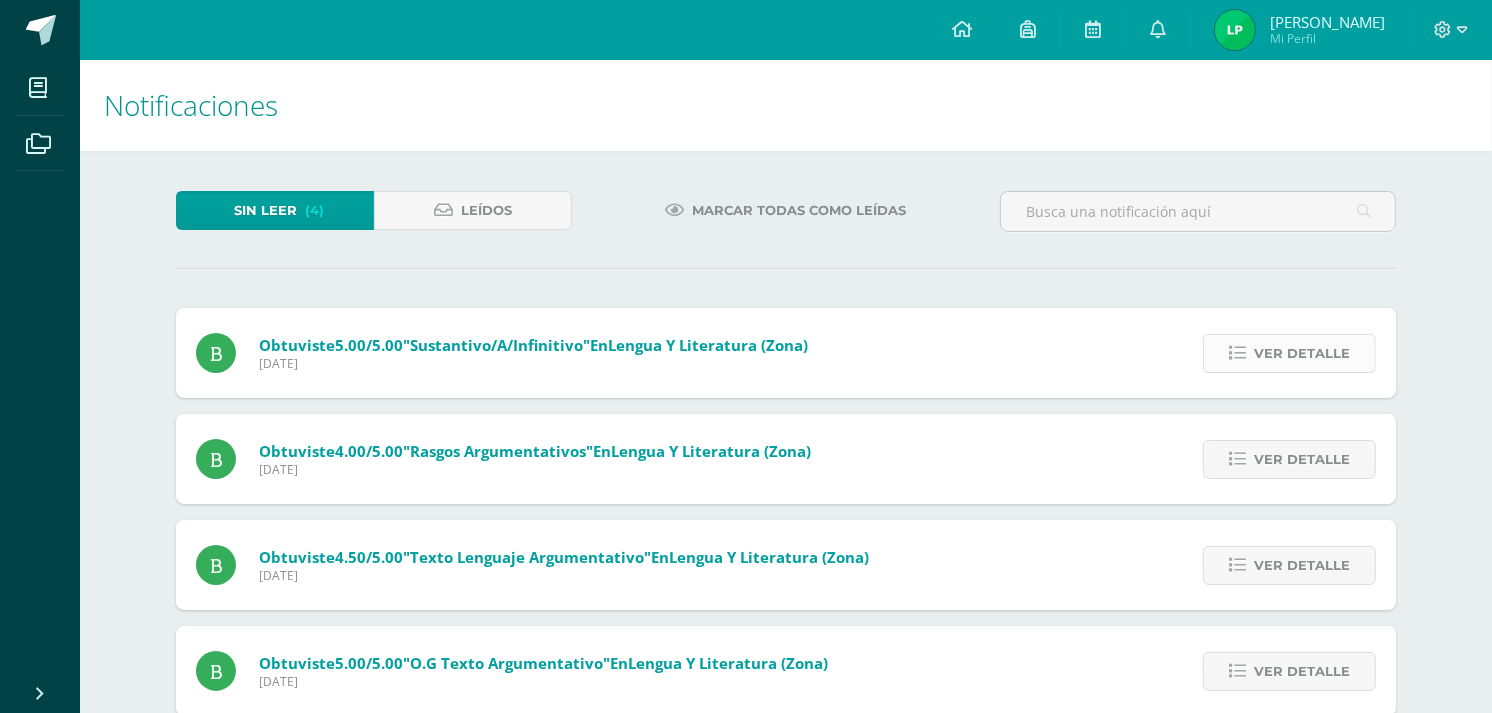 click on "Ver detalle" at bounding box center [1302, 353] 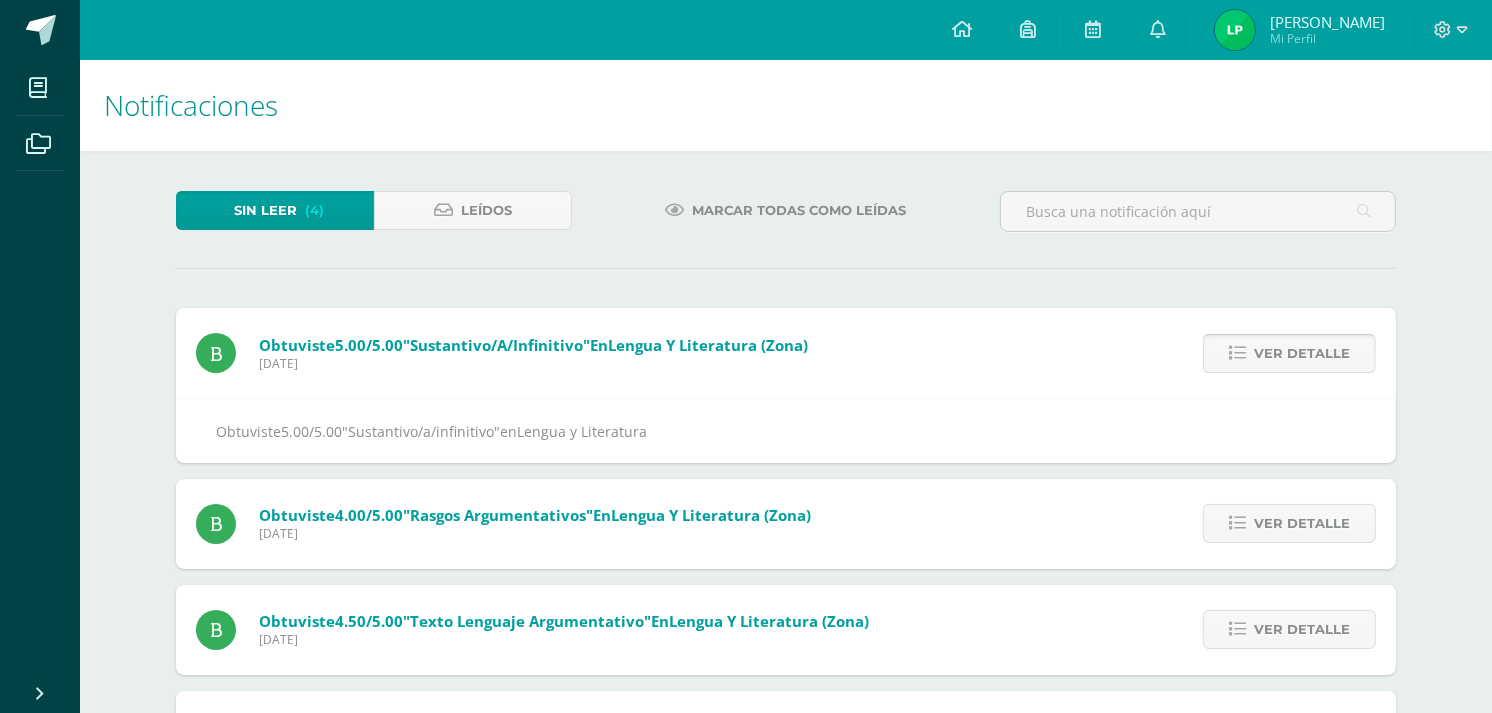 click on "Ver detalle" at bounding box center (1302, 353) 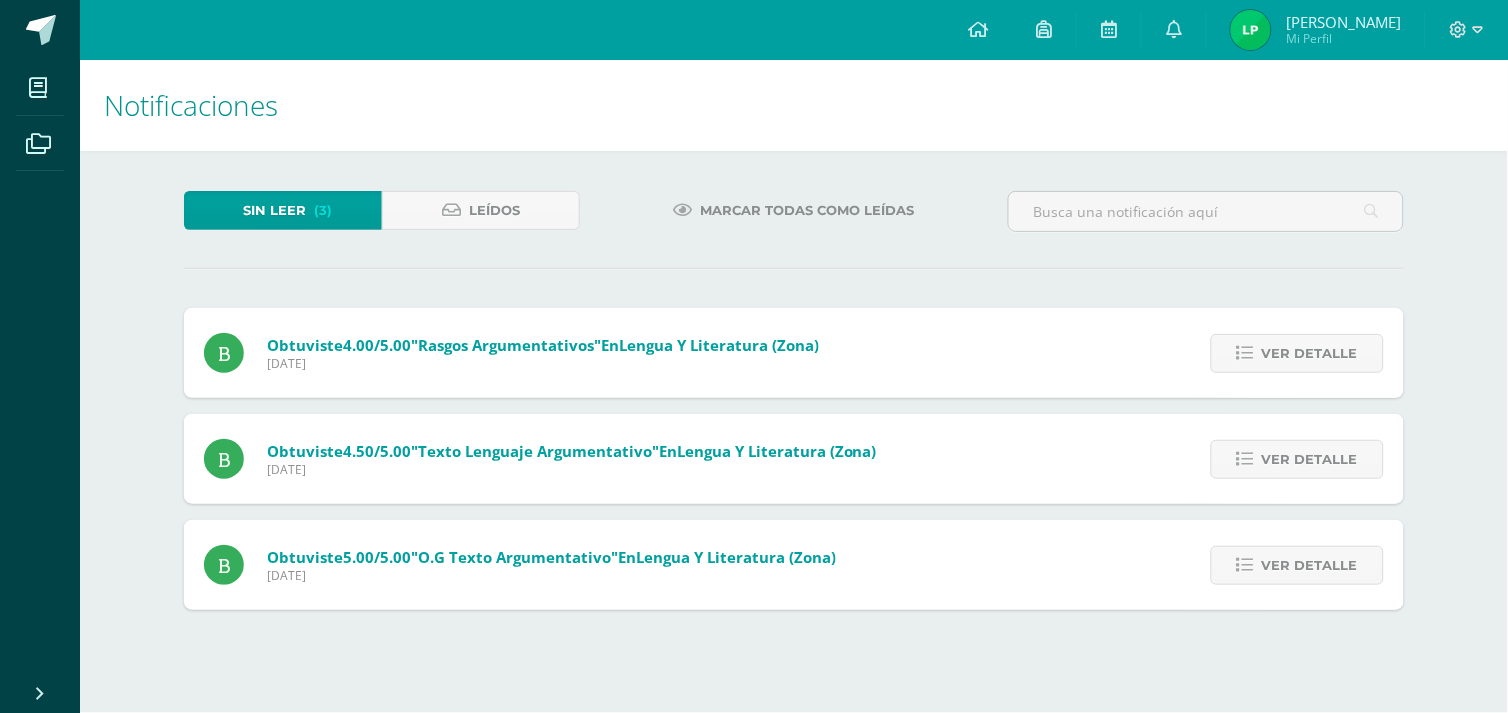 click on "Ver detalle" at bounding box center (1310, 353) 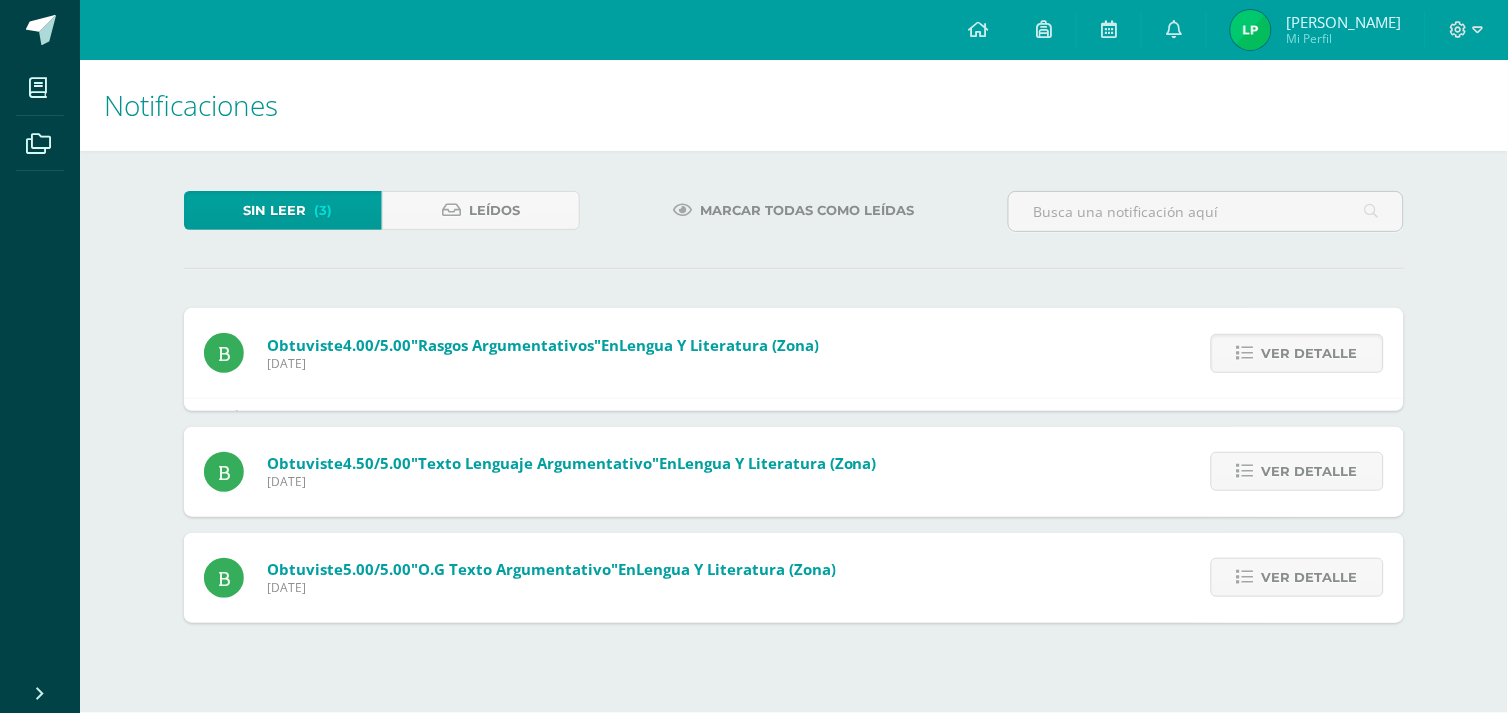click on "Ver detalle" at bounding box center (1310, 353) 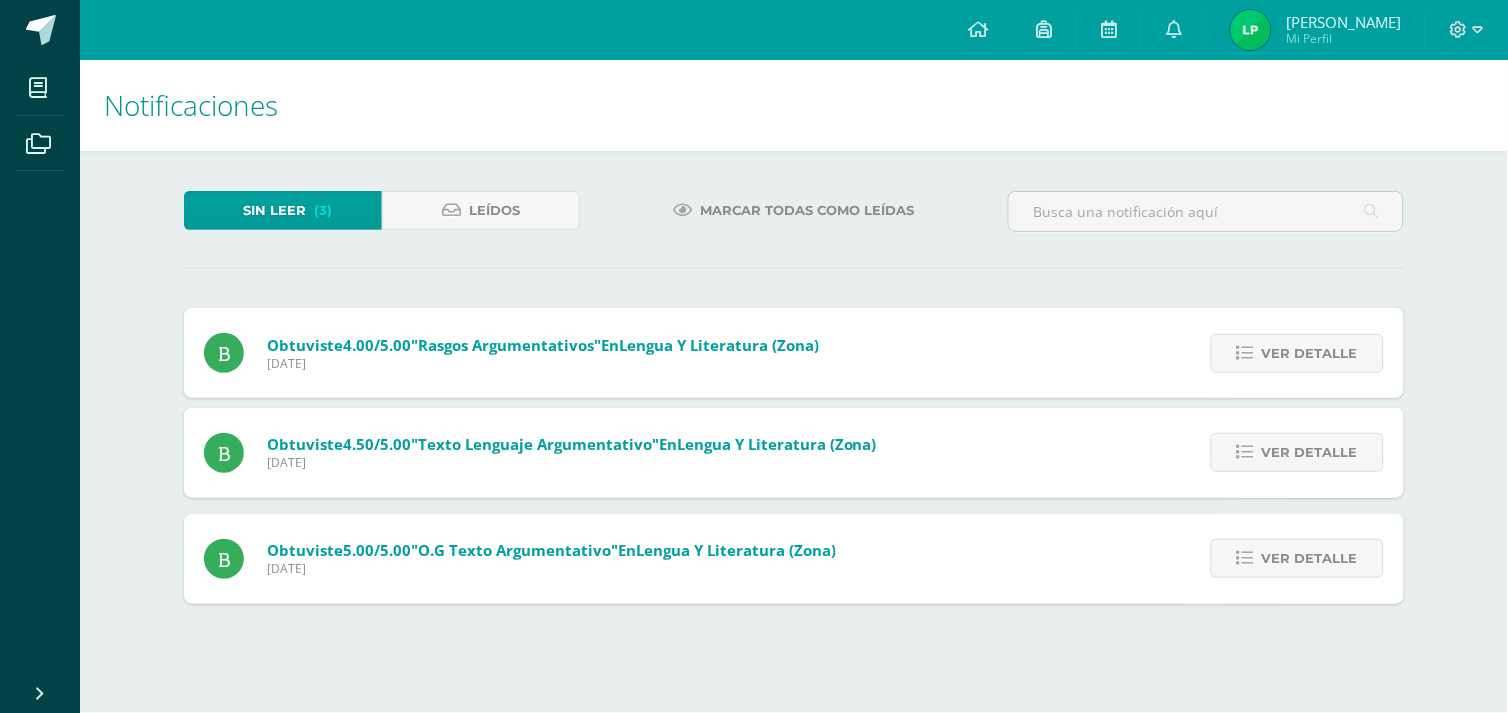 click on "Ver detalle" at bounding box center [1310, 353] 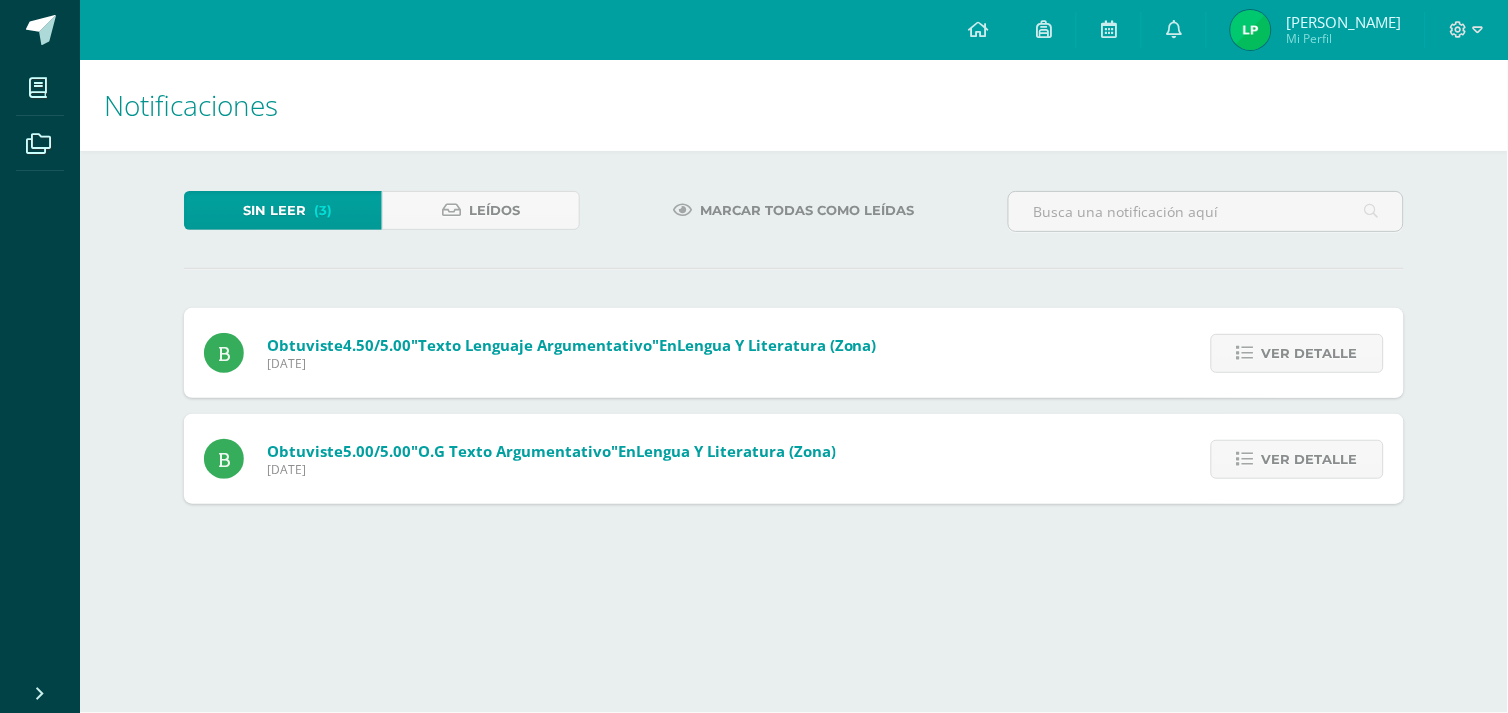 click on "Ver detalle" at bounding box center [1310, 353] 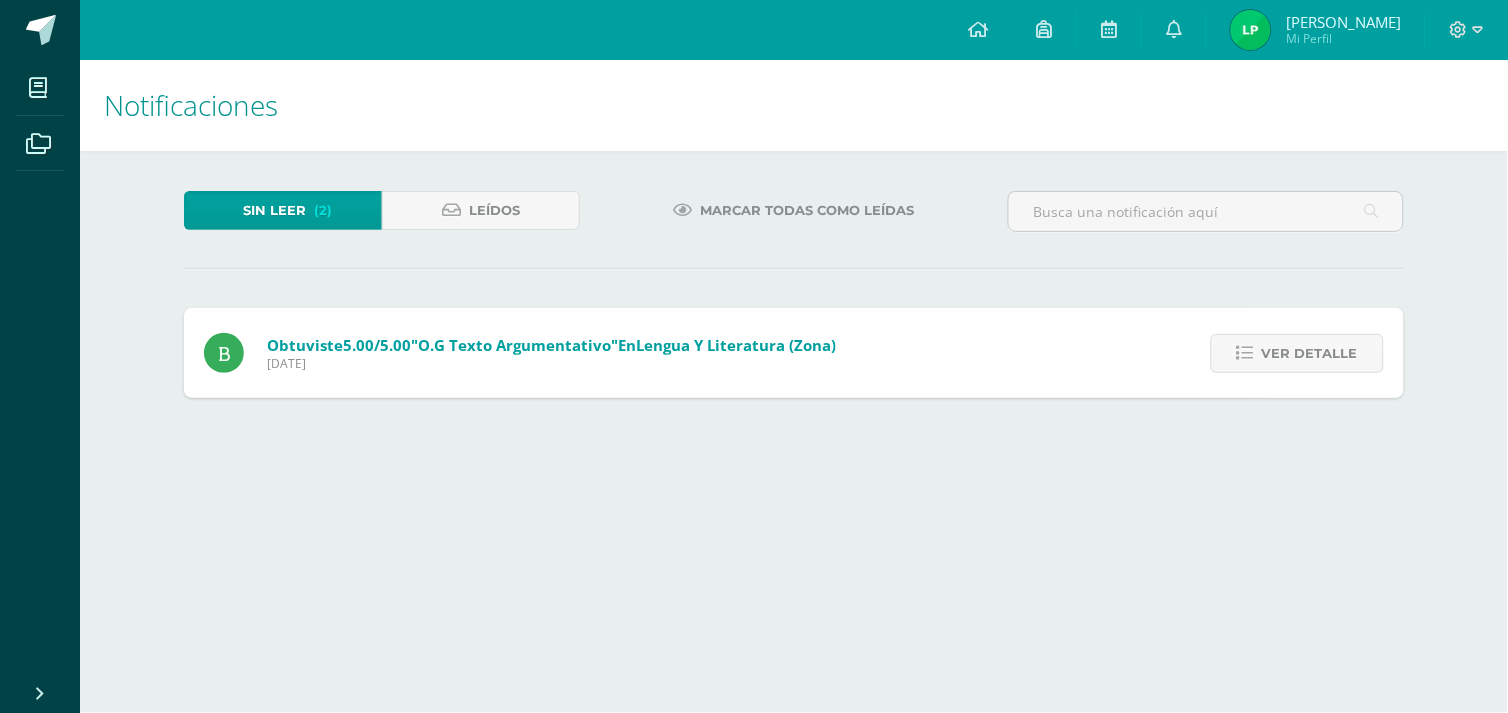 click on "Obtuviste
4.50/5.00  "Texto lenguaje argumentativo"
en
Lengua y Literatura (Zona)
[DATE]
Ver detalle
Obtuviste
4.50/5.00  "Texto lenguaje argumentativo"
en
Lengua y Literatura
Obtuviste
5.00/5.00  "O.G texto argumentativo"
en
Lengua y Literatura (Zona)
[DATE]
Ver detalle
Obtuviste
5.00/5.00  "O.G texto argumentativo"
en
Lengua y Literatura" at bounding box center (794, 353) 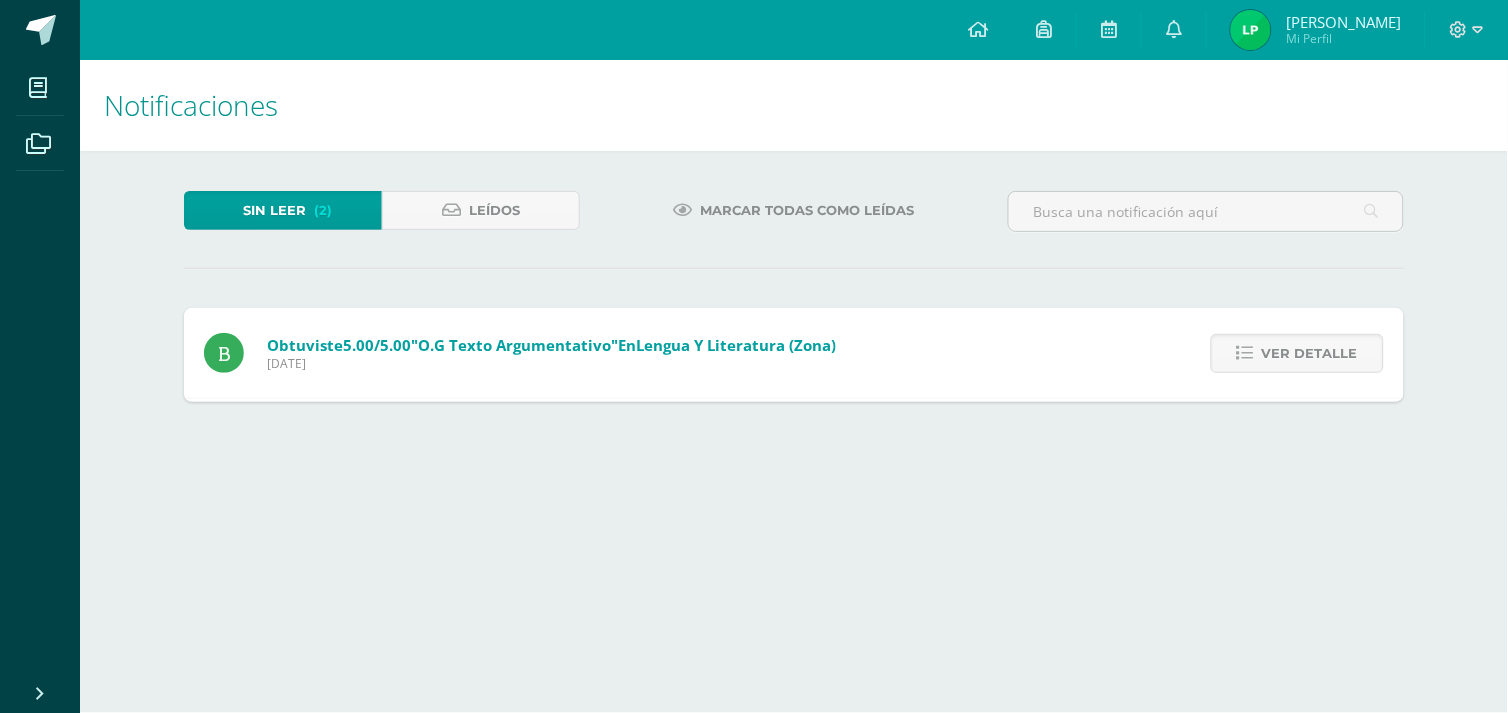 click on "Ver detalle" at bounding box center [1310, 353] 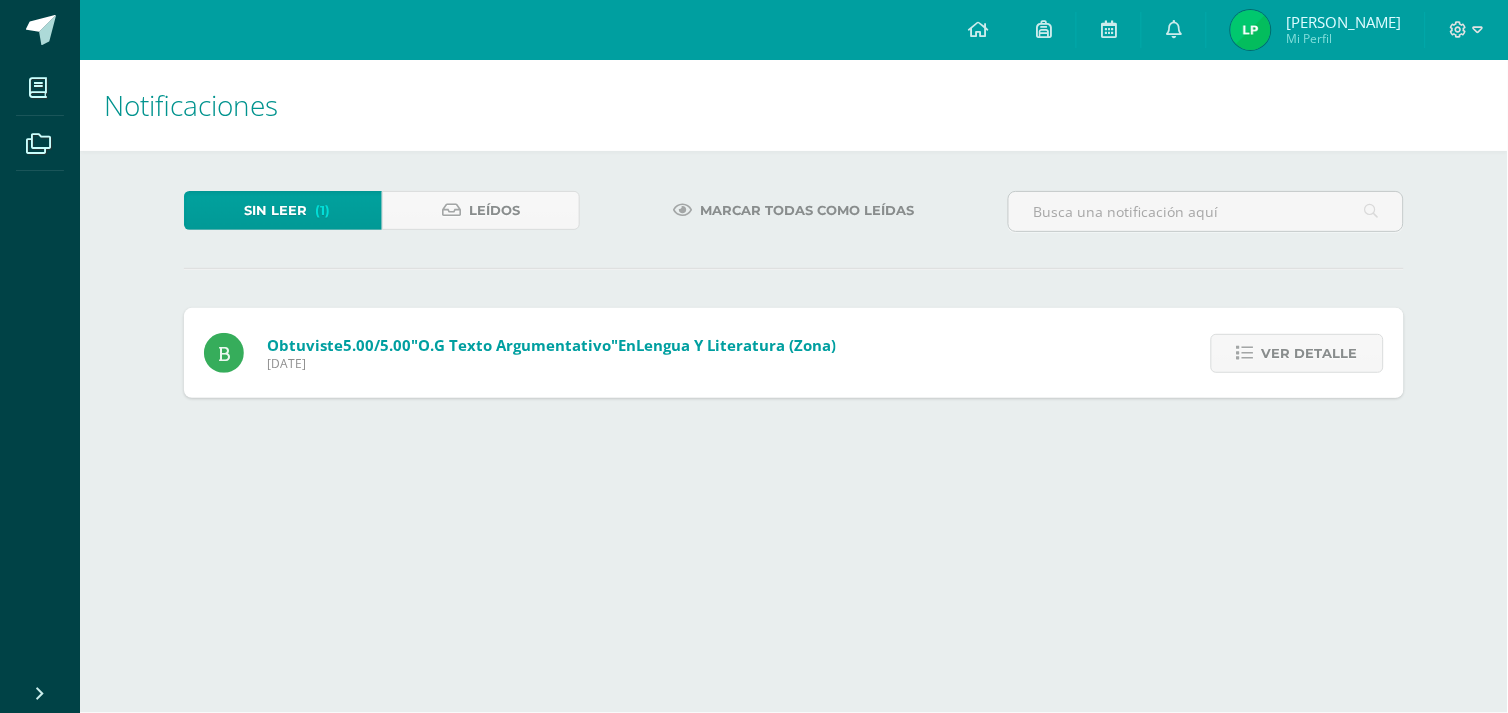 click on "Ver detalle" at bounding box center (1310, 353) 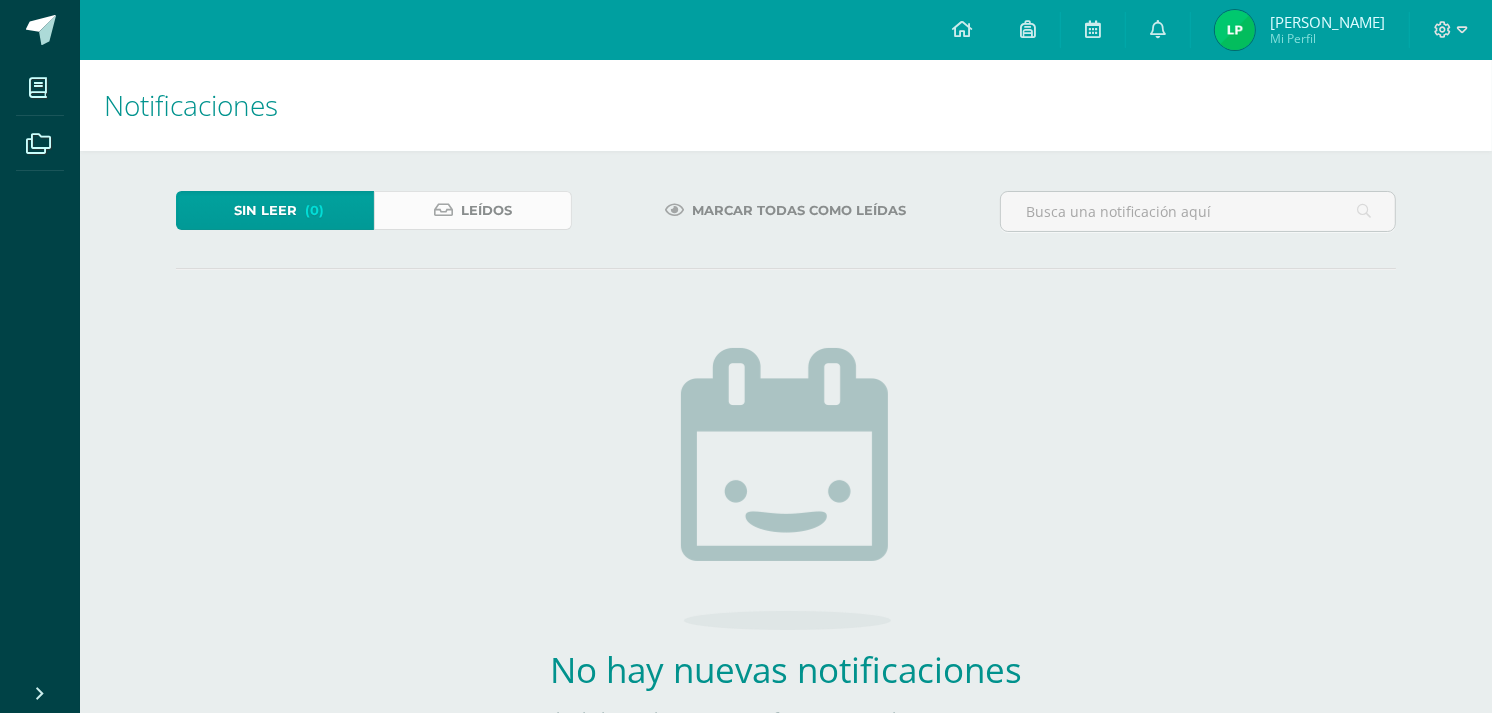click on "Leídos" at bounding box center (473, 210) 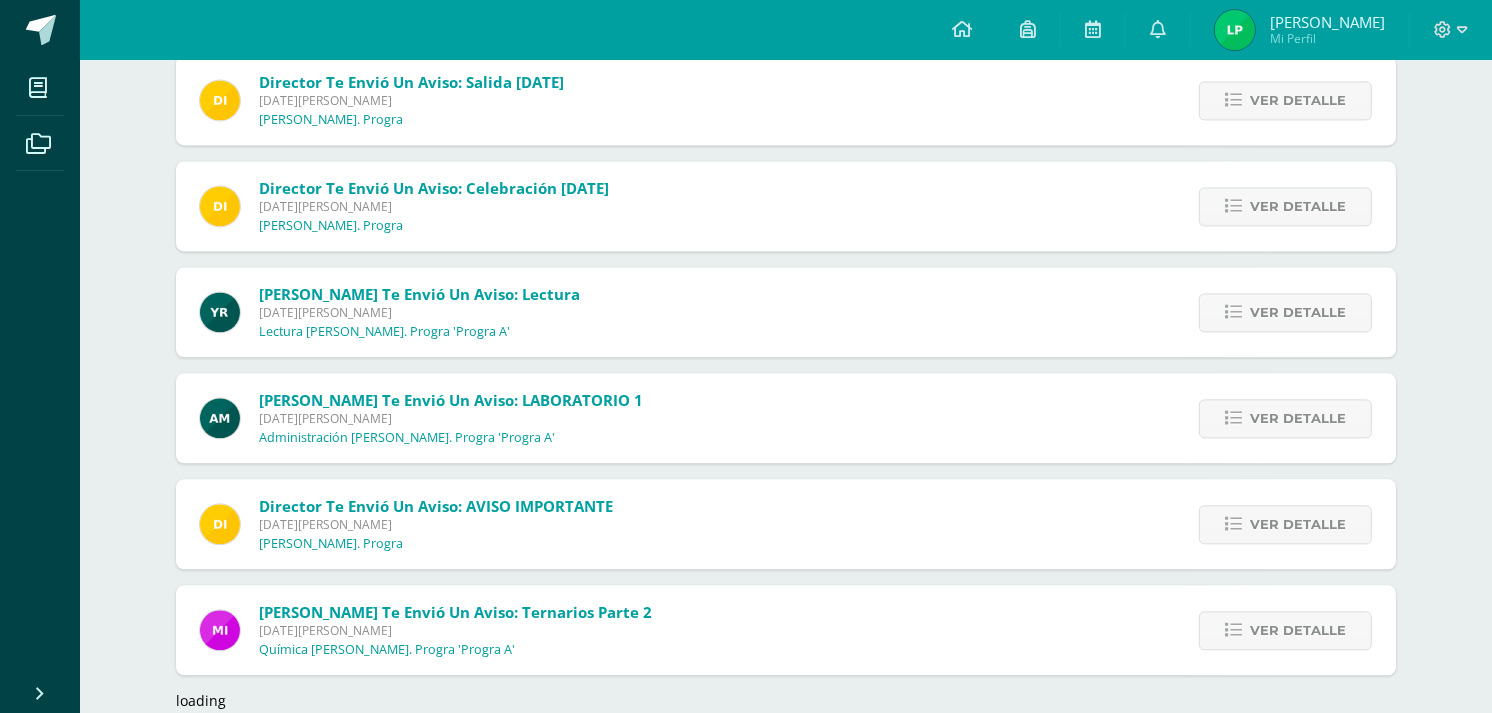 scroll, scrollTop: 3882, scrollLeft: 0, axis: vertical 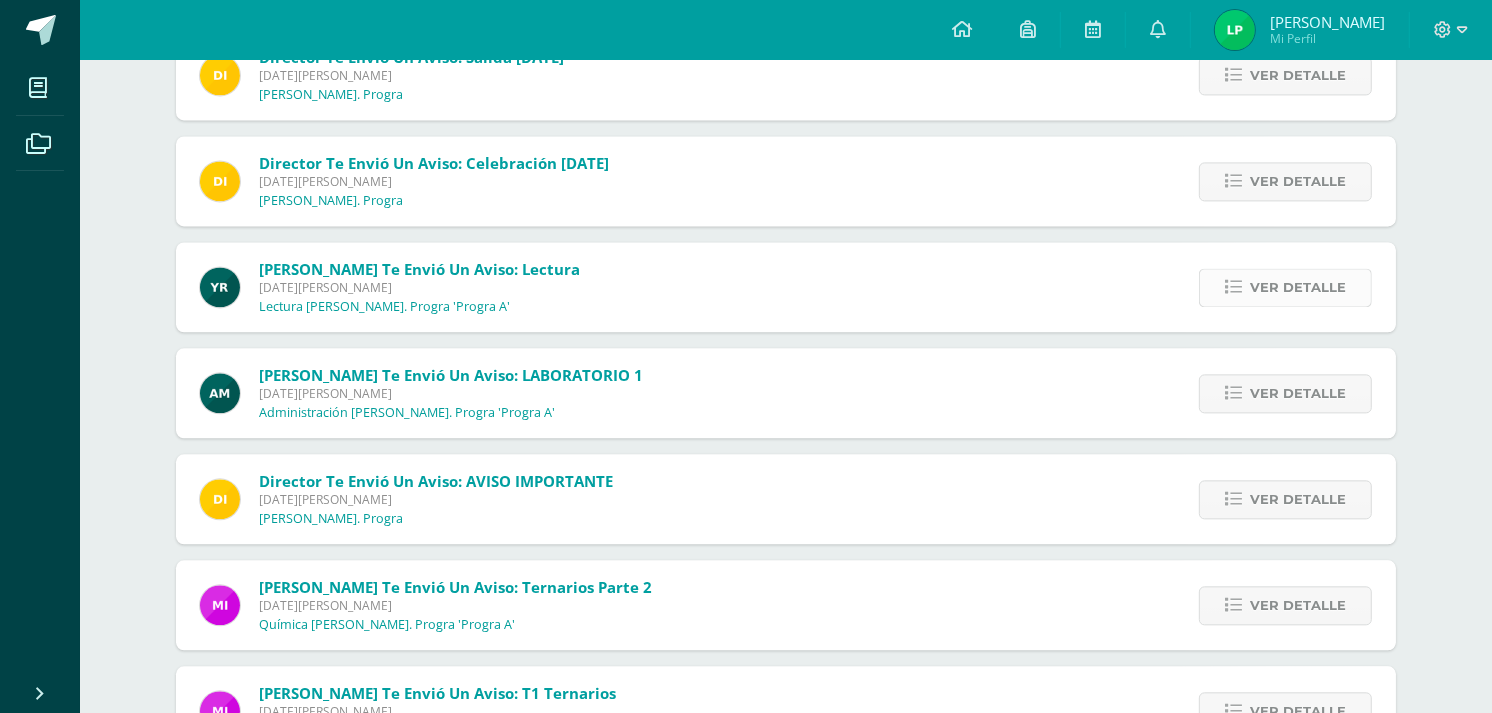 click on "Ver detalle" at bounding box center [1298, 287] 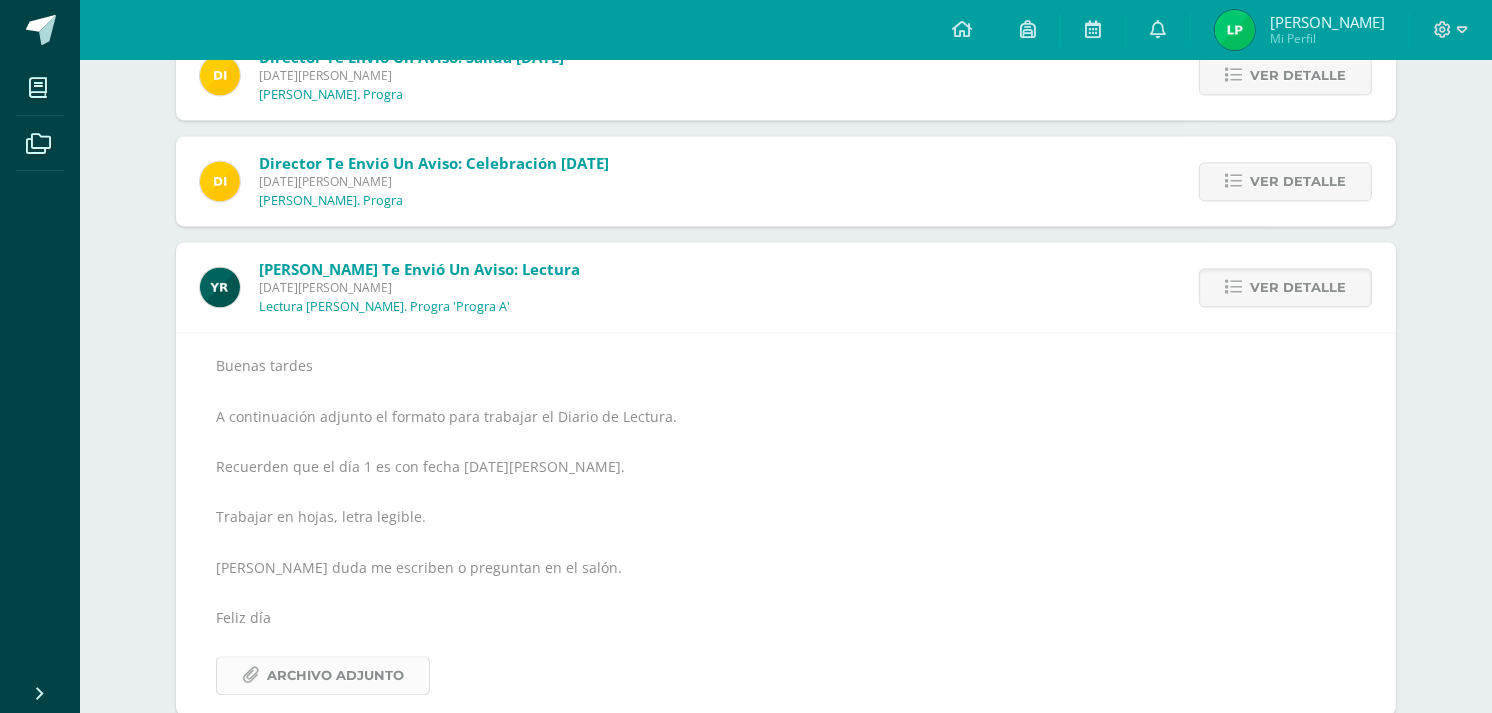 click on "Archivo Adjunto" at bounding box center (335, 675) 